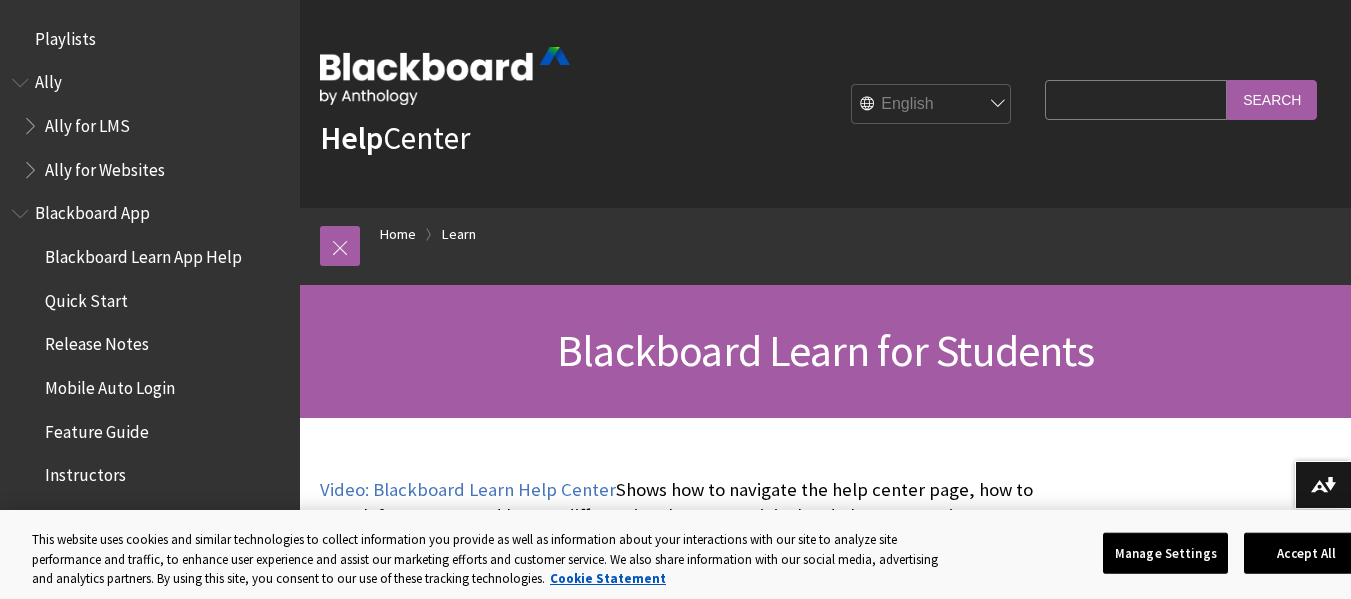 scroll, scrollTop: 0, scrollLeft: 0, axis: both 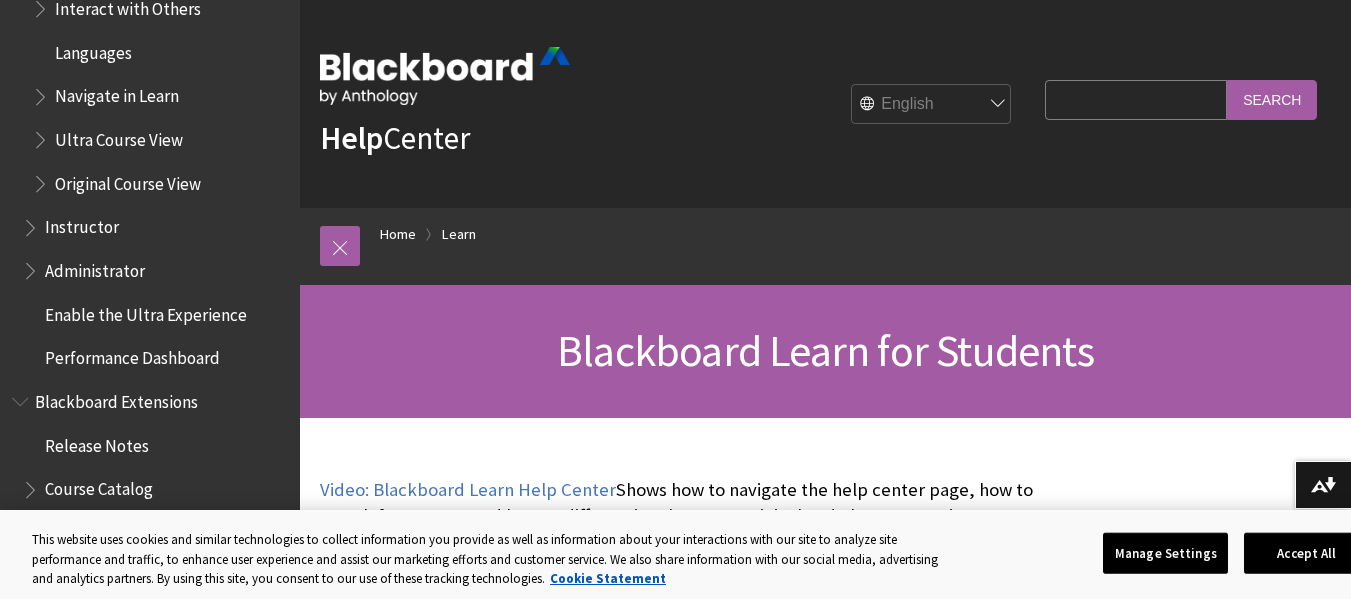 click on "Instructor" at bounding box center (82, 224) 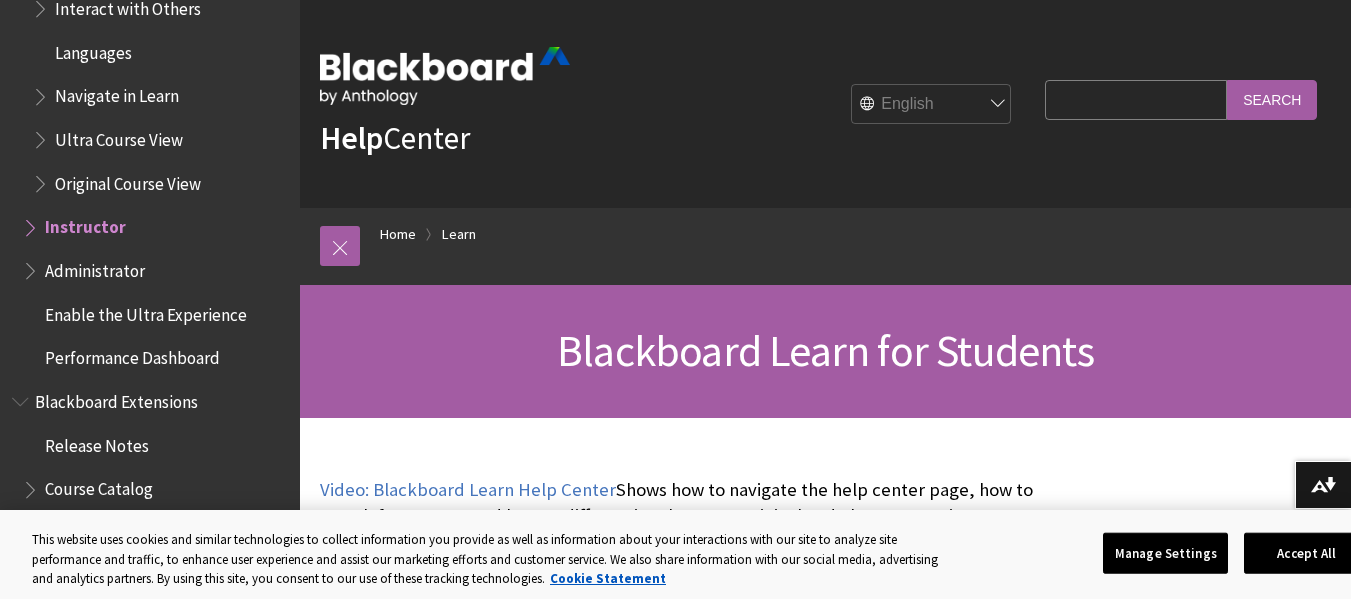 click at bounding box center (32, 223) 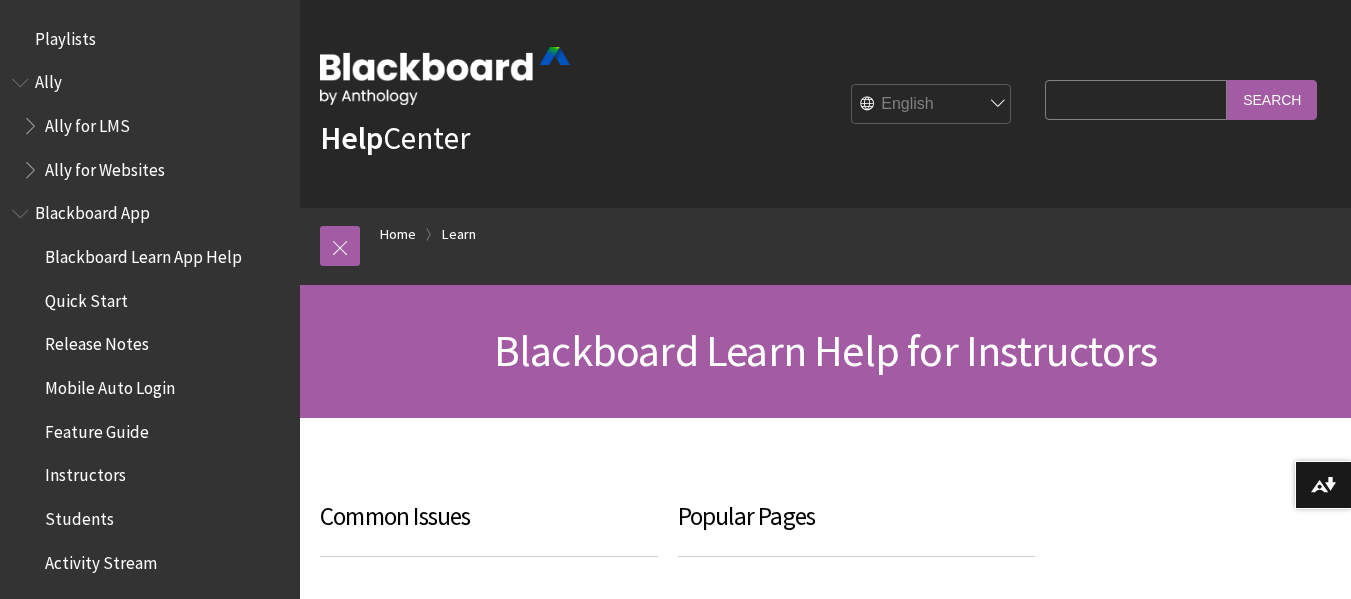 scroll, scrollTop: 0, scrollLeft: 0, axis: both 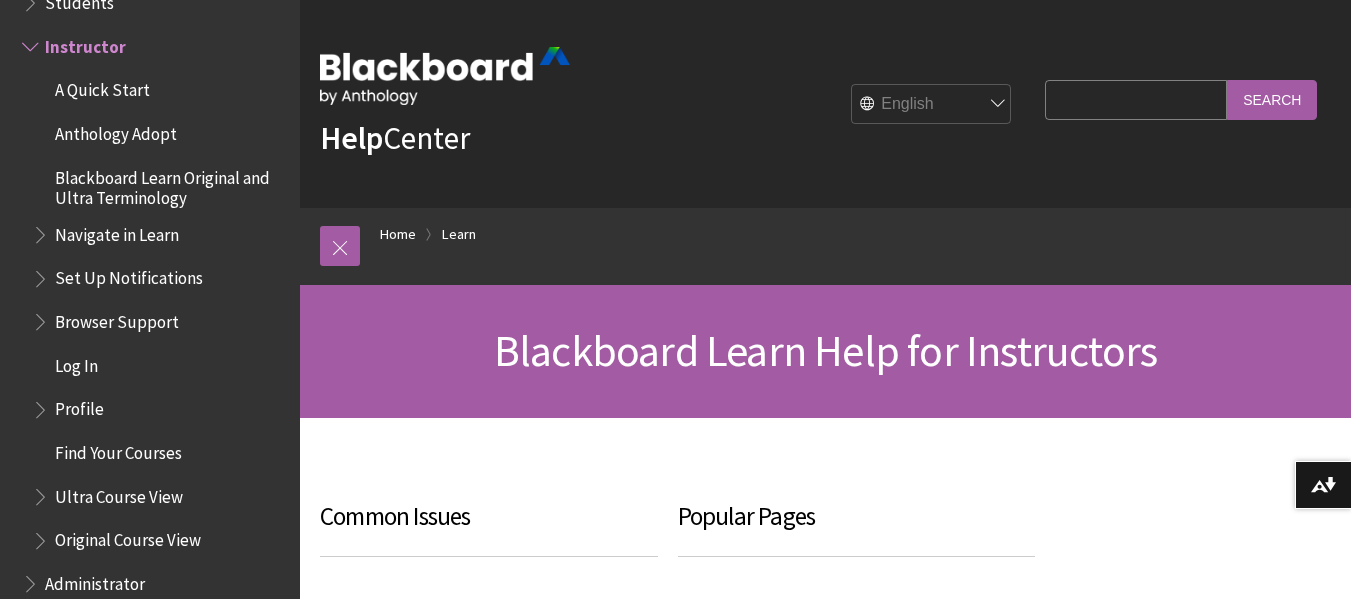 drag, startPoint x: 1046, startPoint y: 95, endPoint x: 1055, endPoint y: 104, distance: 12.727922 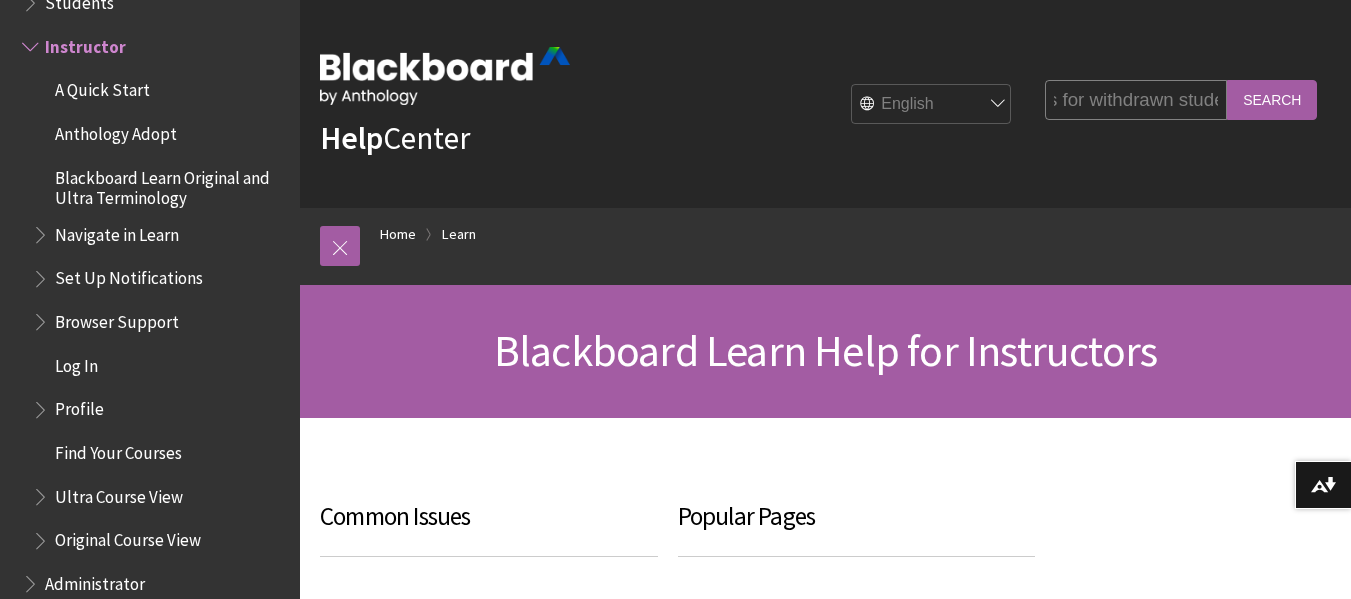 scroll, scrollTop: 0, scrollLeft: 118, axis: horizontal 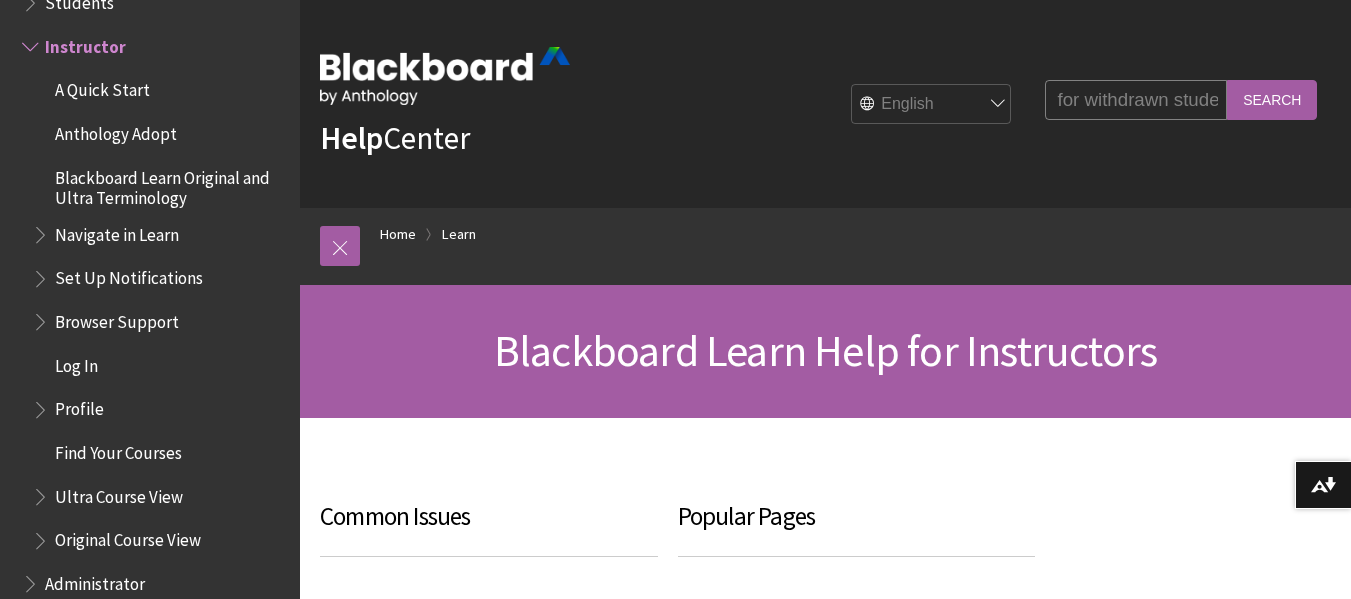 type on "pulling grades for withdrawn student" 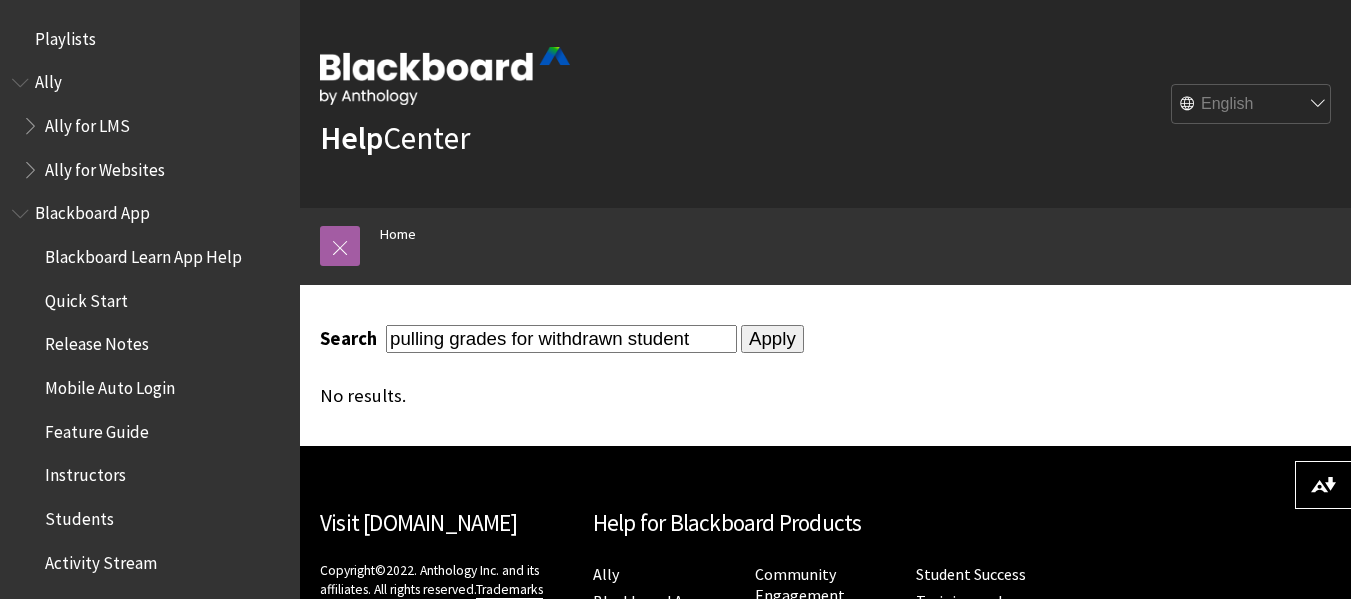 scroll, scrollTop: 0, scrollLeft: 0, axis: both 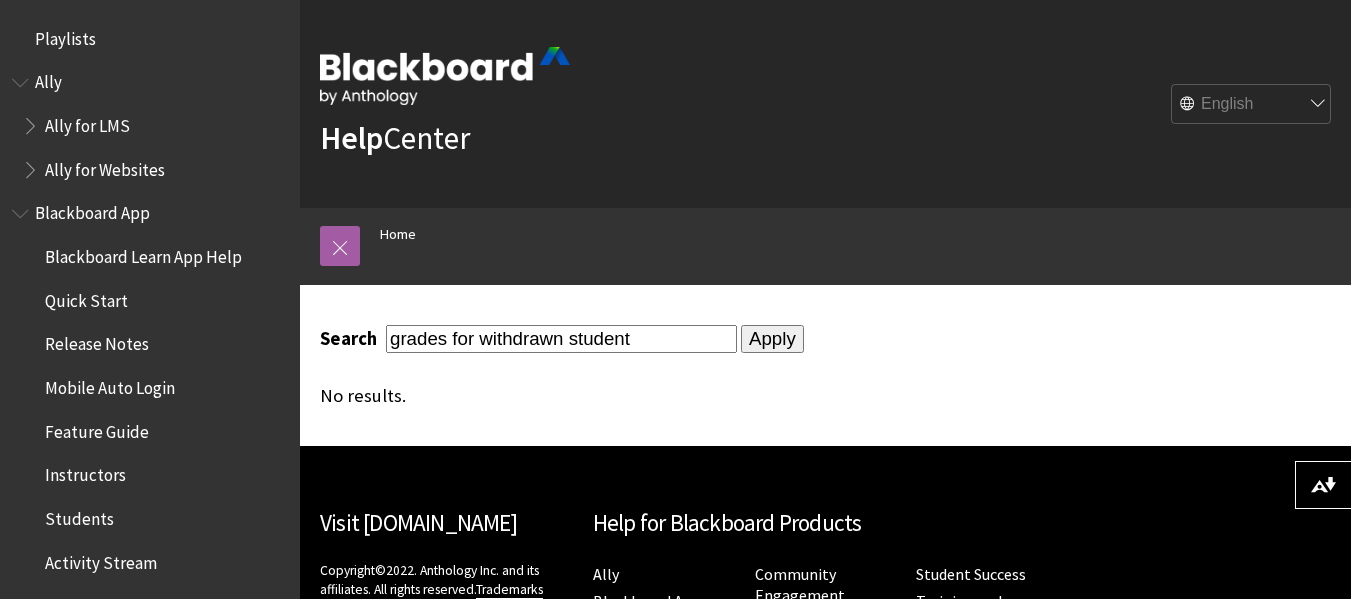type on "grades for withdrawn student" 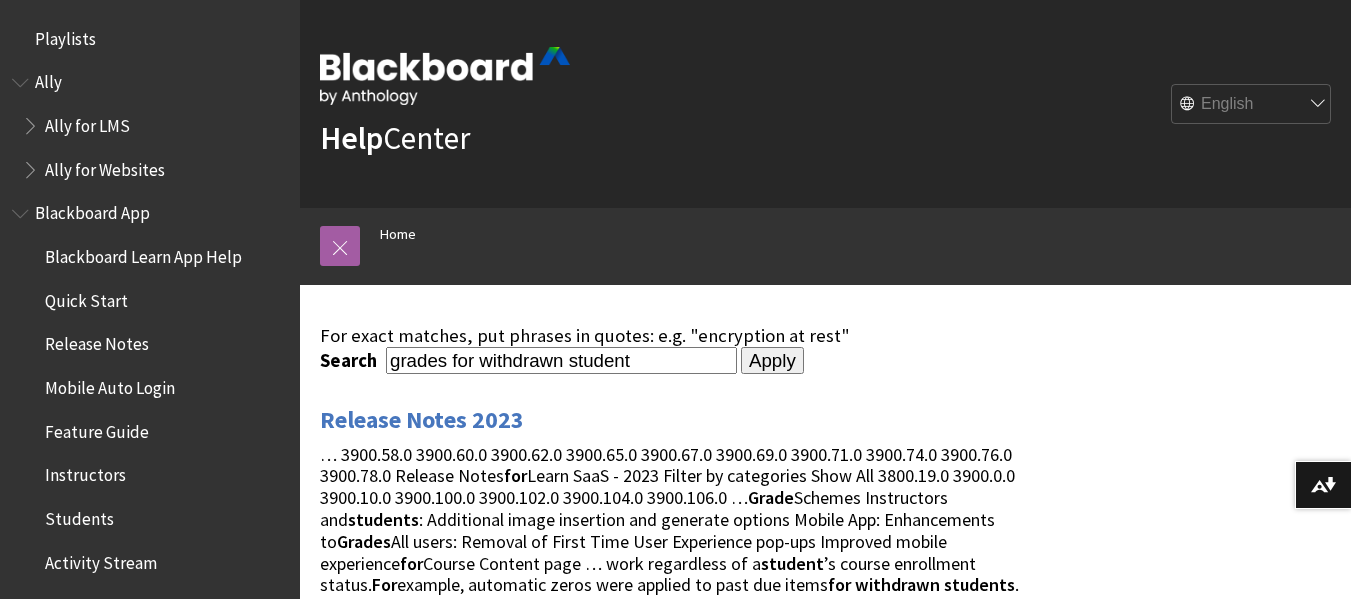 scroll, scrollTop: 0, scrollLeft: 0, axis: both 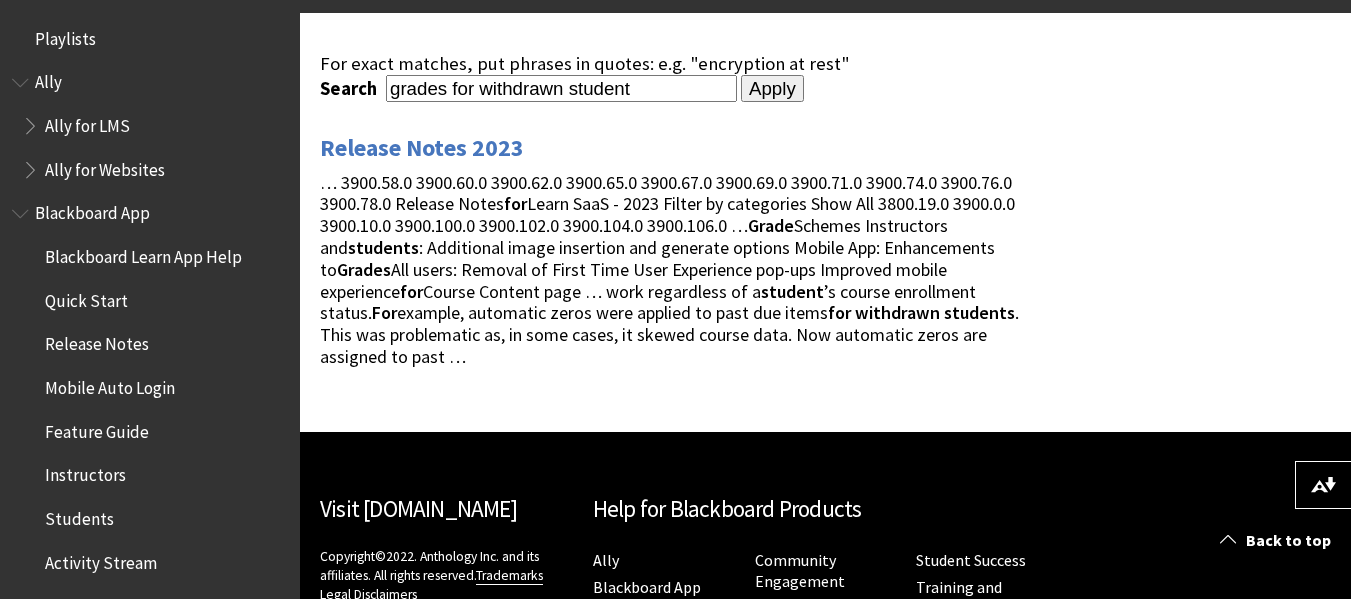 click on "grades for withdrawn student" at bounding box center (561, 88) 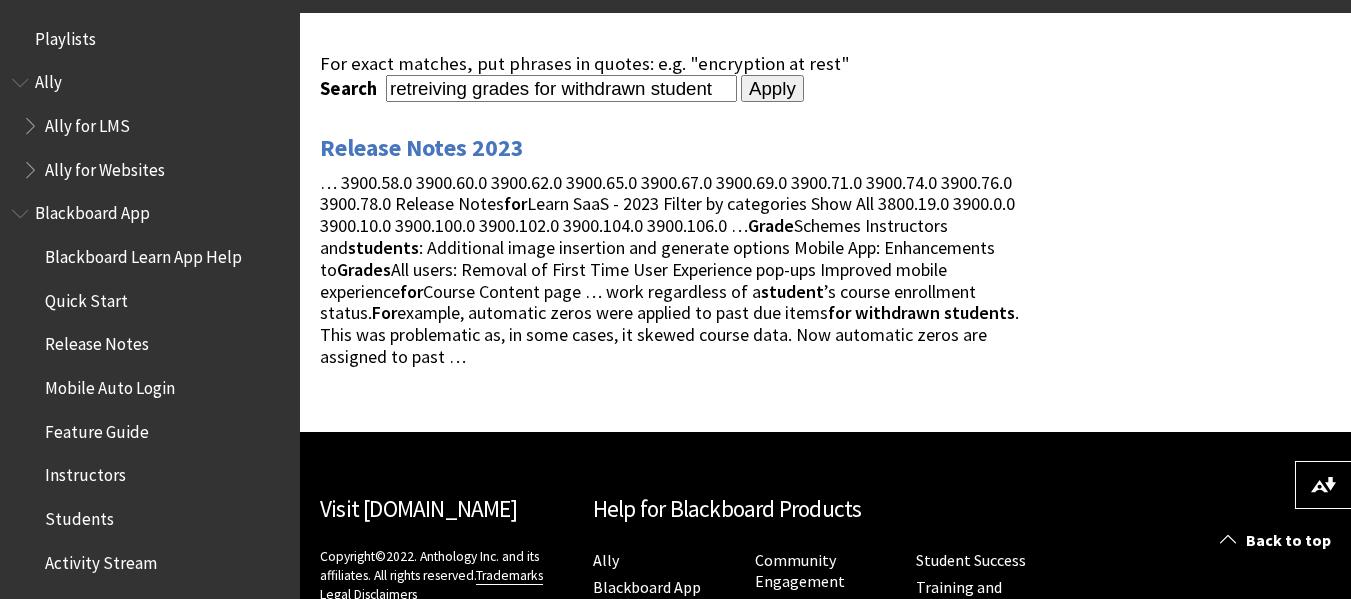 drag, startPoint x: 439, startPoint y: 91, endPoint x: 422, endPoint y: 89, distance: 17.117243 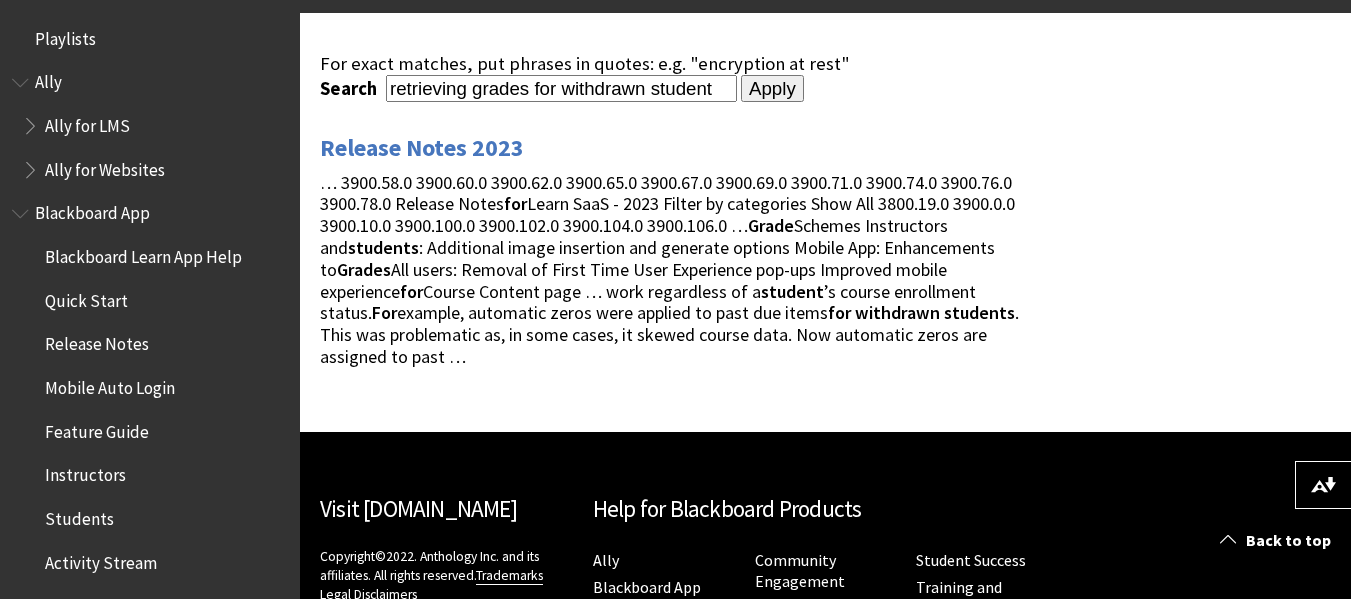 type on "retrieving grades for withdrawn student" 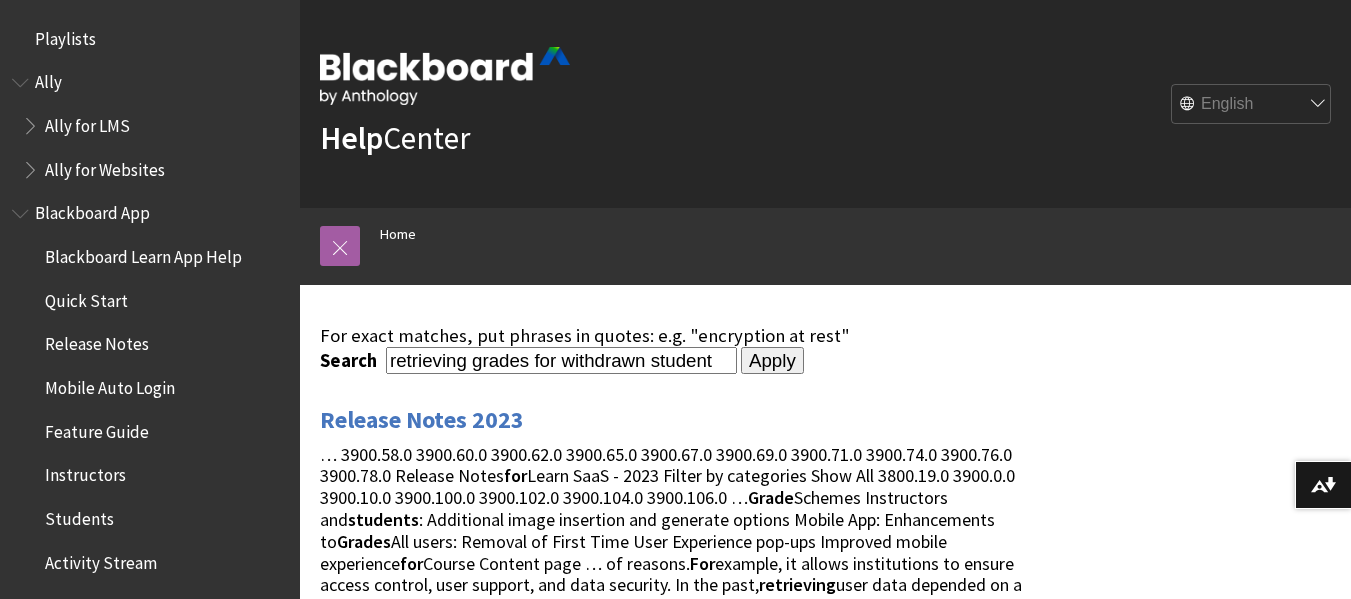 scroll, scrollTop: 0, scrollLeft: 0, axis: both 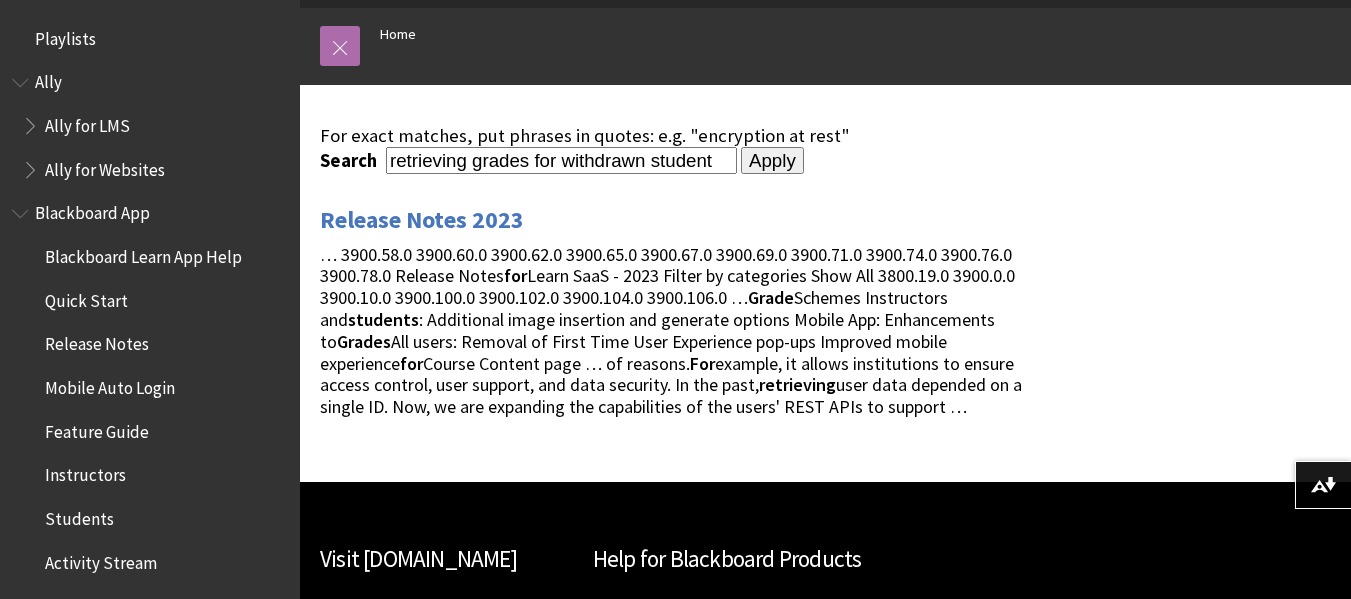 click at bounding box center [340, 46] 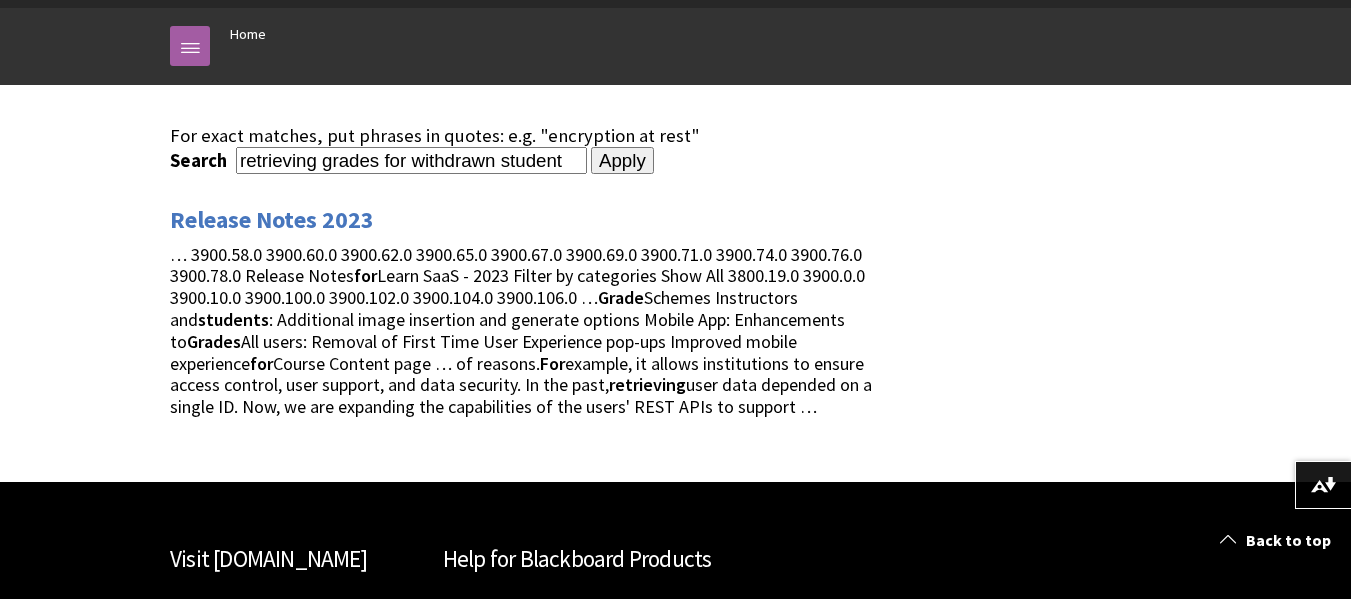 scroll, scrollTop: 450, scrollLeft: 0, axis: vertical 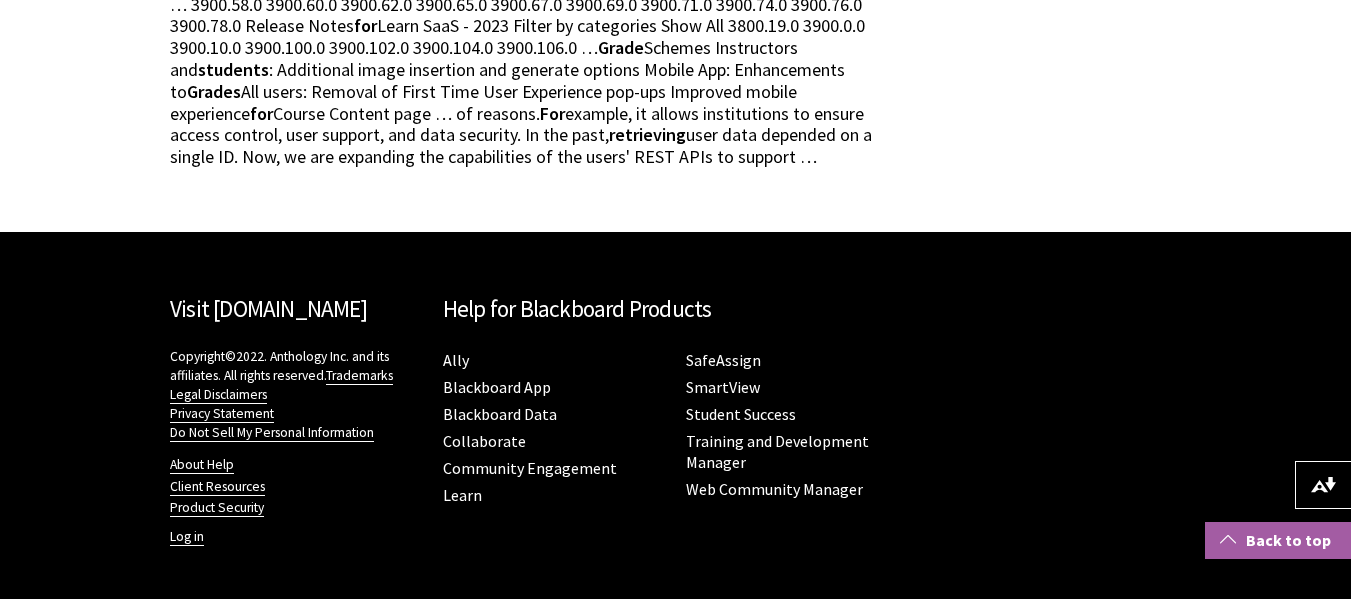 click on "Back to top" at bounding box center [1278, 540] 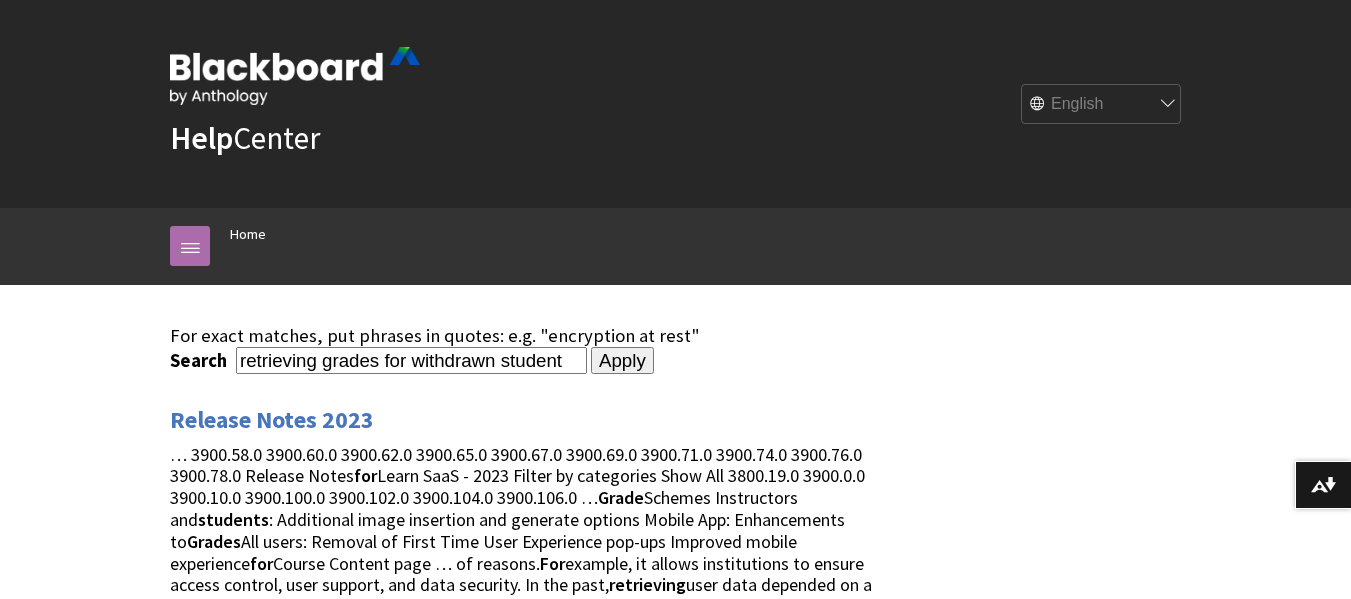 click at bounding box center [190, 246] 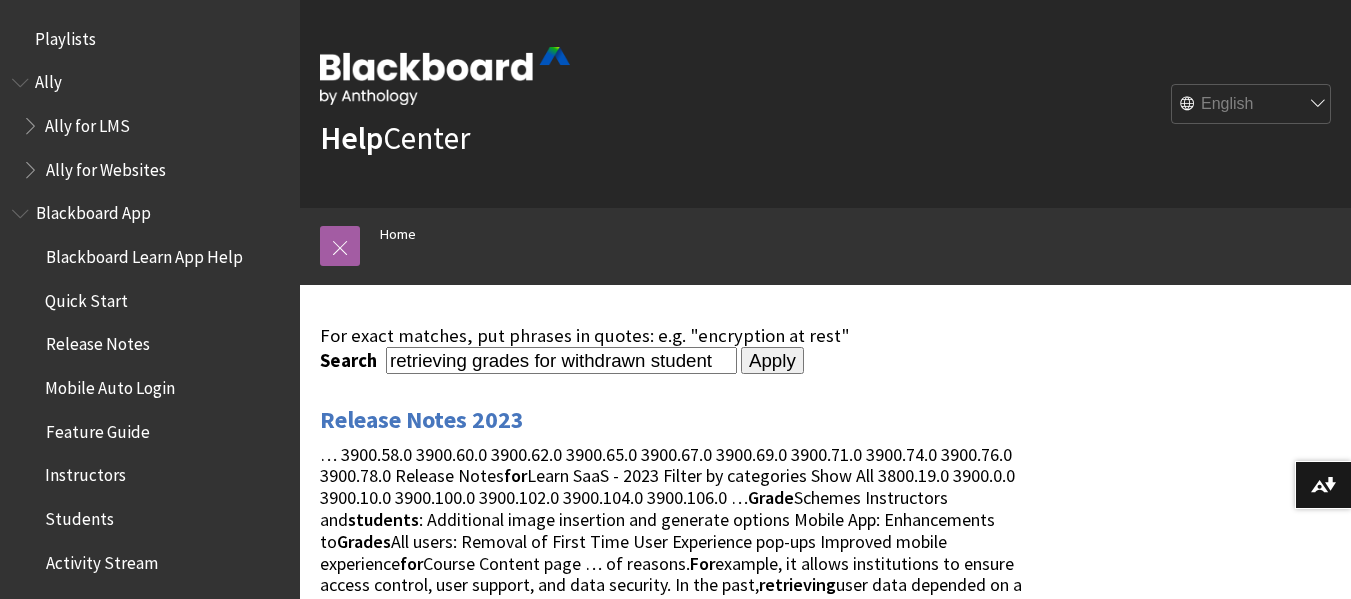 scroll, scrollTop: 200, scrollLeft: 0, axis: vertical 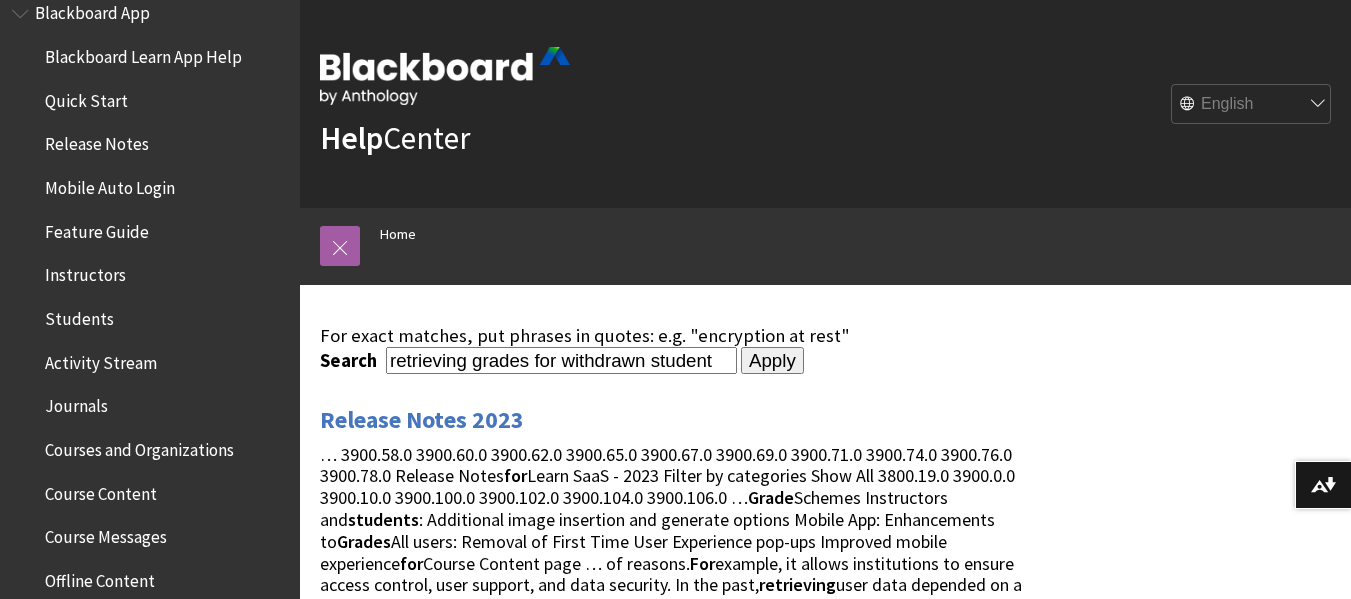 click on "Students" at bounding box center [79, 315] 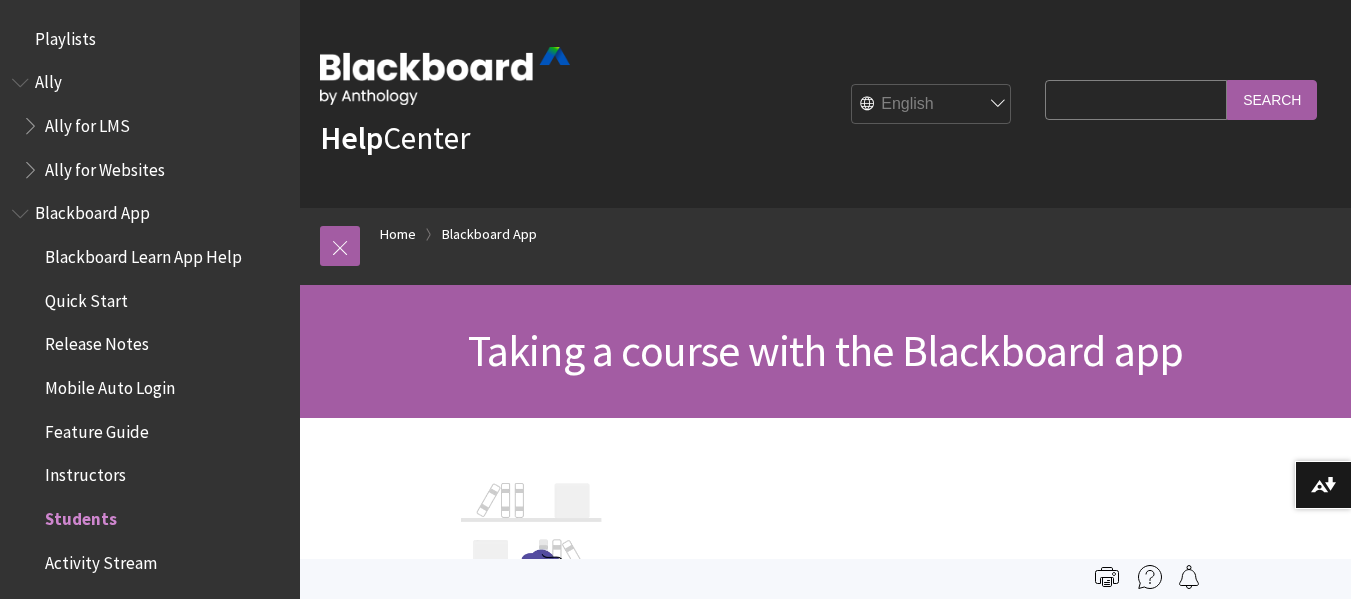 scroll, scrollTop: 0, scrollLeft: 0, axis: both 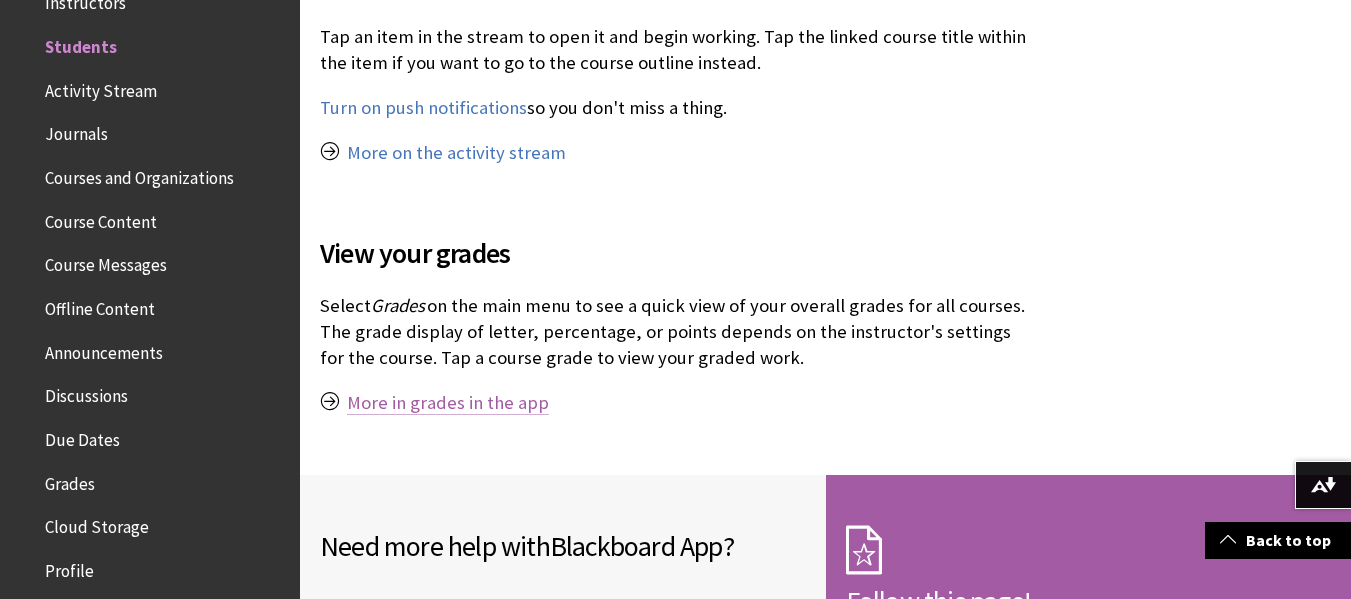click on "More in grades in the app" at bounding box center (448, 403) 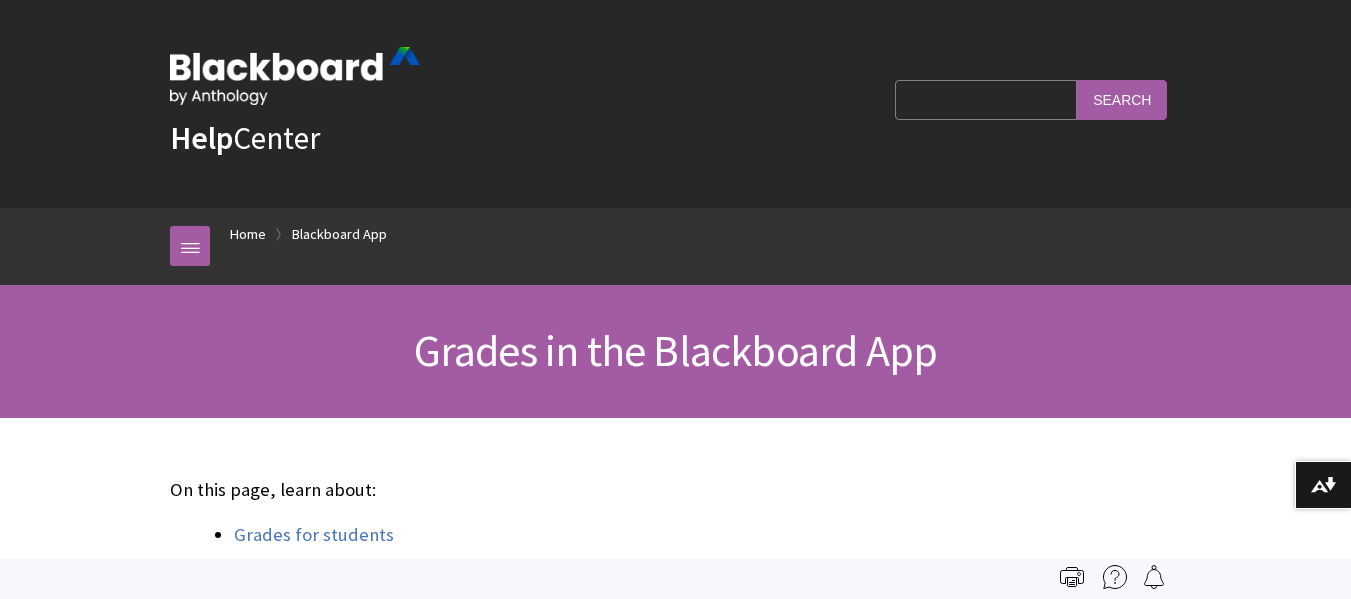 scroll, scrollTop: 400, scrollLeft: 0, axis: vertical 